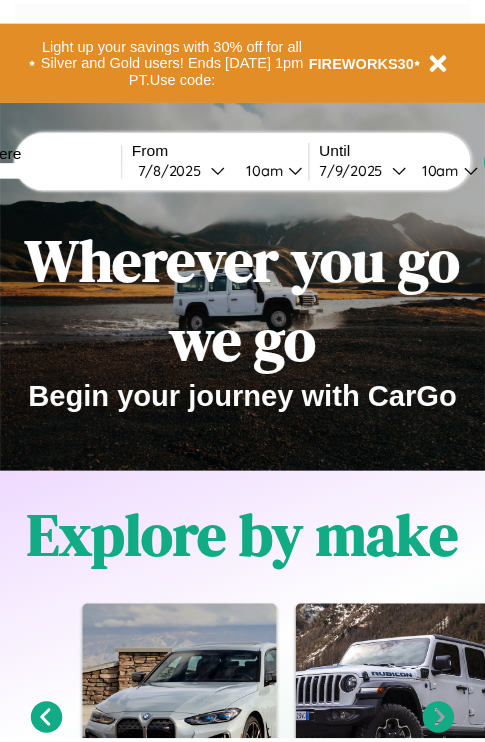 scroll, scrollTop: 0, scrollLeft: 0, axis: both 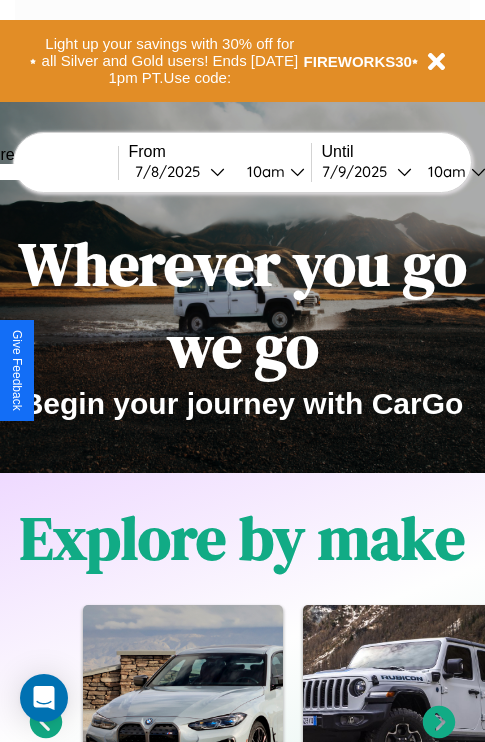 click at bounding box center [43, 172] 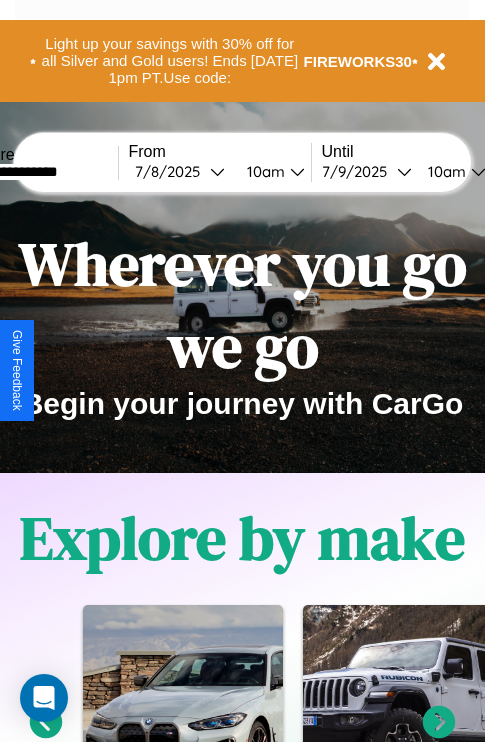 type on "**********" 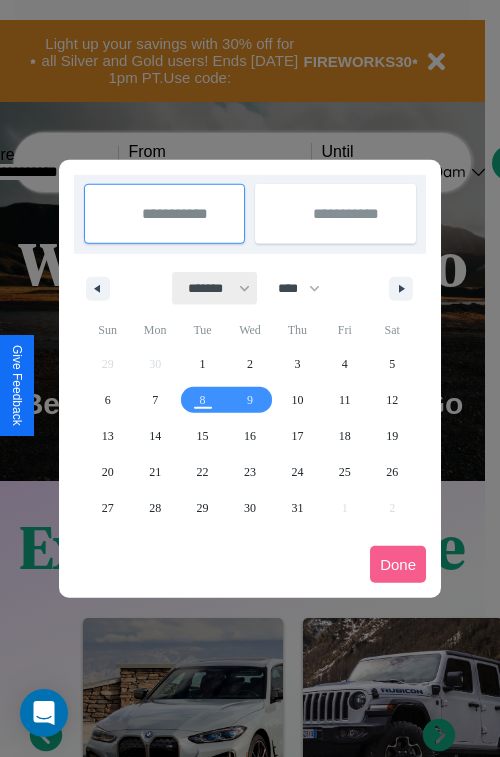 click on "******* ******** ***** ***** *** **** **** ****** ********* ******* ******** ********" at bounding box center [215, 288] 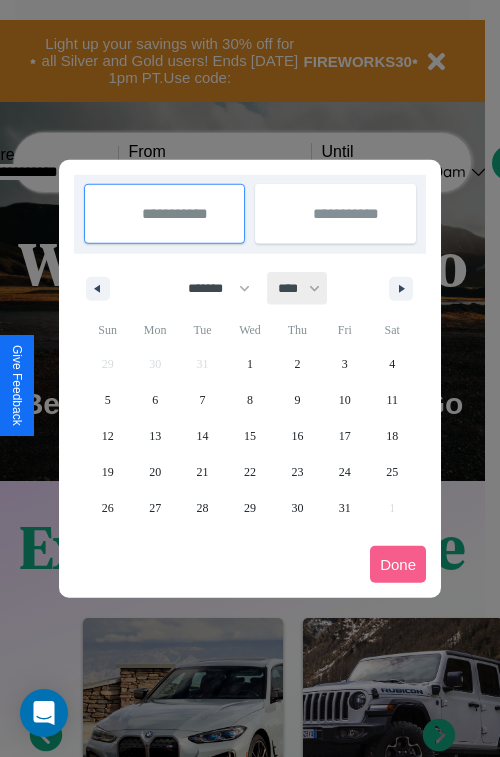 click on "**** **** **** **** **** **** **** **** **** **** **** **** **** **** **** **** **** **** **** **** **** **** **** **** **** **** **** **** **** **** **** **** **** **** **** **** **** **** **** **** **** **** **** **** **** **** **** **** **** **** **** **** **** **** **** **** **** **** **** **** **** **** **** **** **** **** **** **** **** **** **** **** **** **** **** **** **** **** **** **** **** **** **** **** **** **** **** **** **** **** **** **** **** **** **** **** **** **** **** **** **** **** **** **** **** **** **** **** **** **** **** **** **** **** **** **** **** **** **** **** ****" at bounding box center (298, 288) 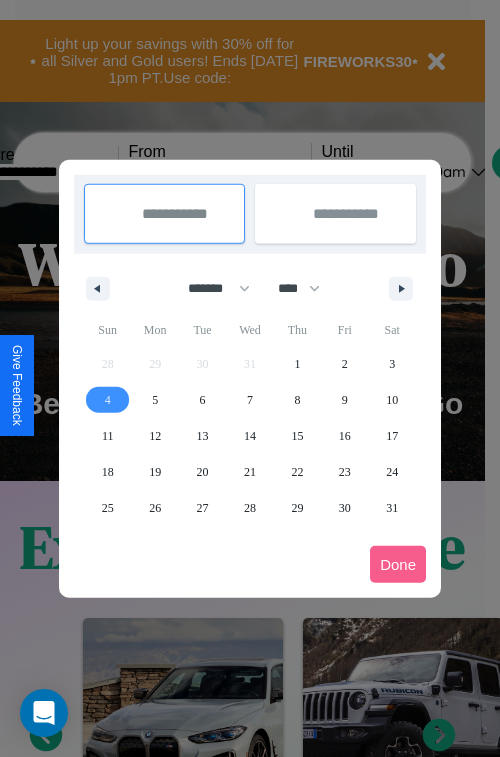 click on "4" at bounding box center (108, 400) 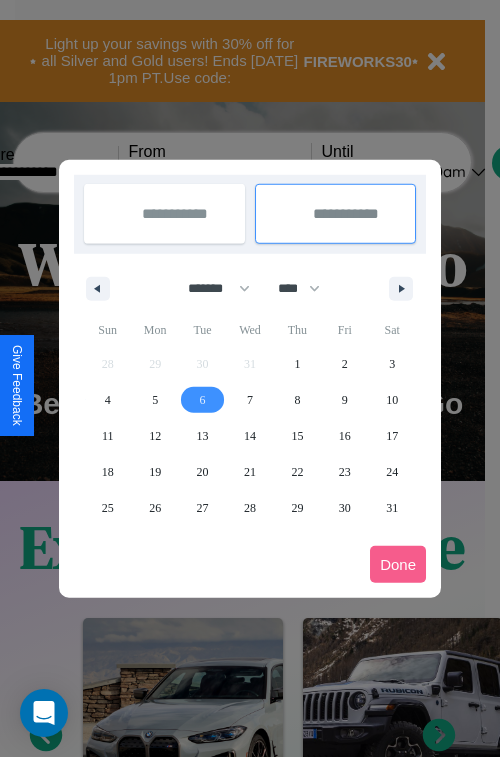 click on "6" at bounding box center (203, 400) 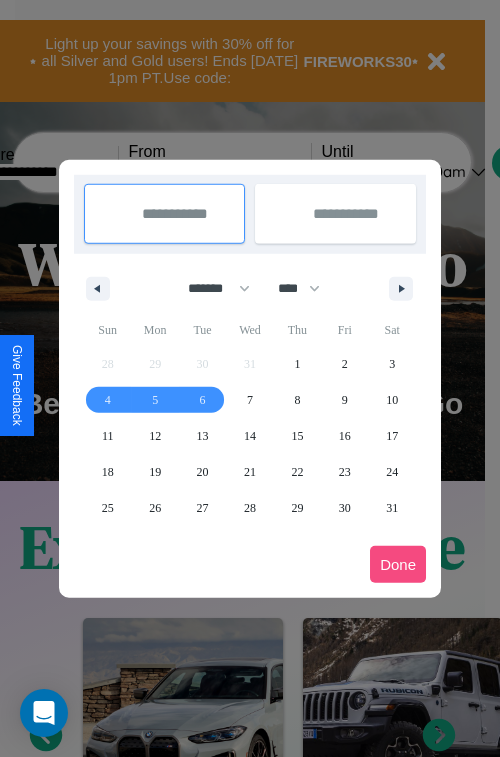 click on "Done" at bounding box center [398, 564] 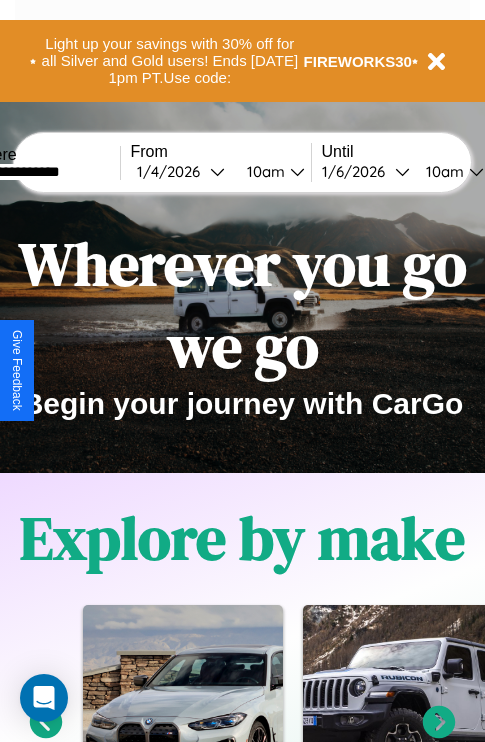 scroll, scrollTop: 0, scrollLeft: 66, axis: horizontal 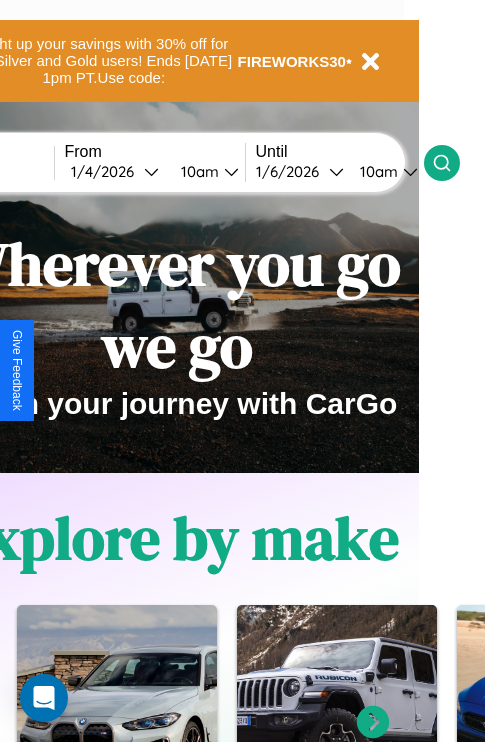 click 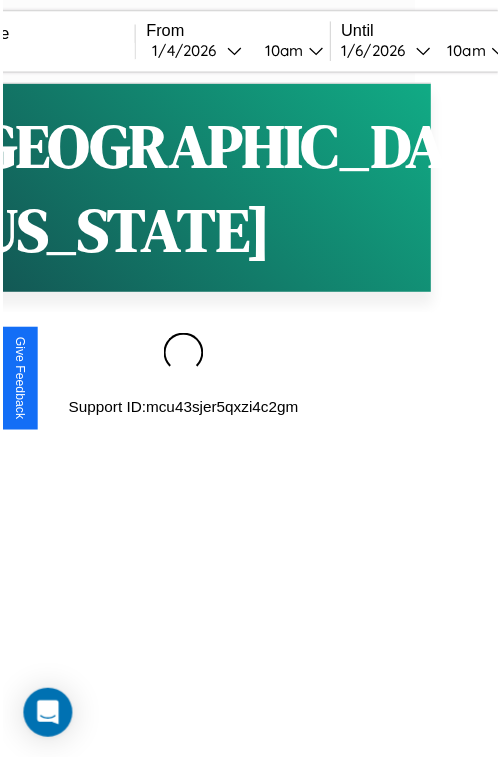 scroll, scrollTop: 0, scrollLeft: 0, axis: both 